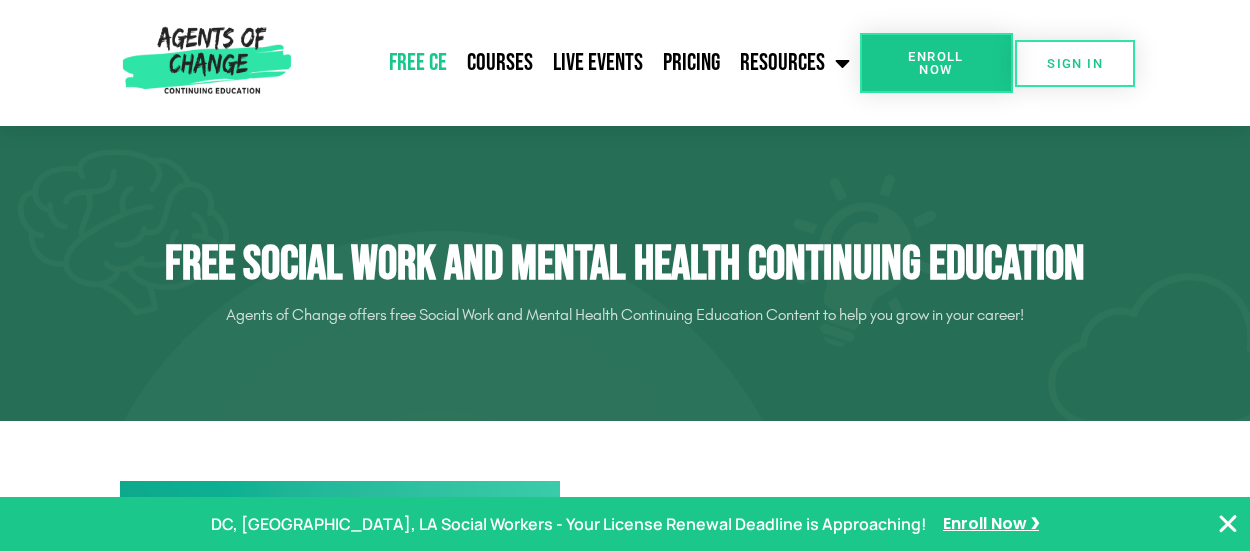 scroll, scrollTop: 200, scrollLeft: 0, axis: vertical 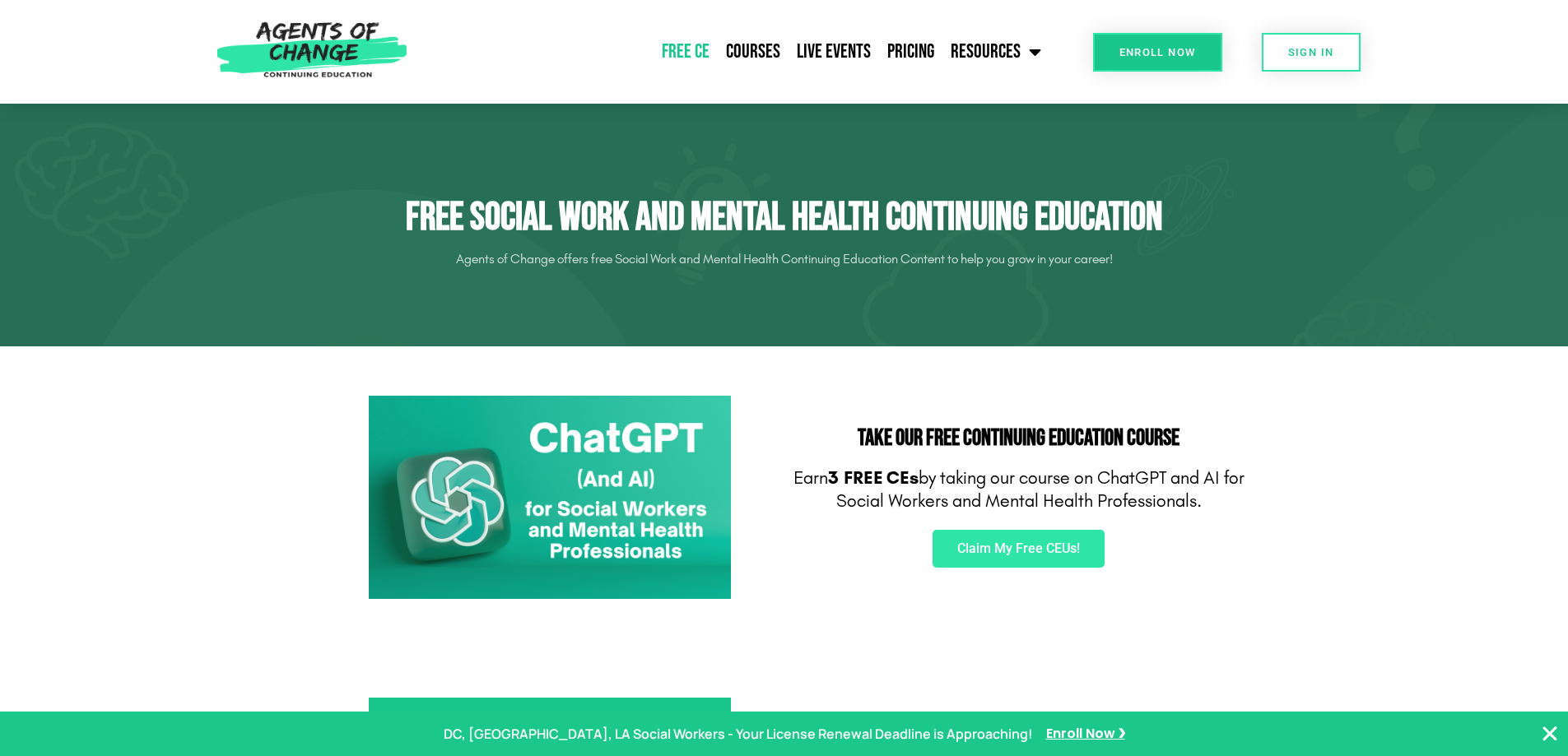 click on "Enroll Now" at bounding box center (1157, 52) 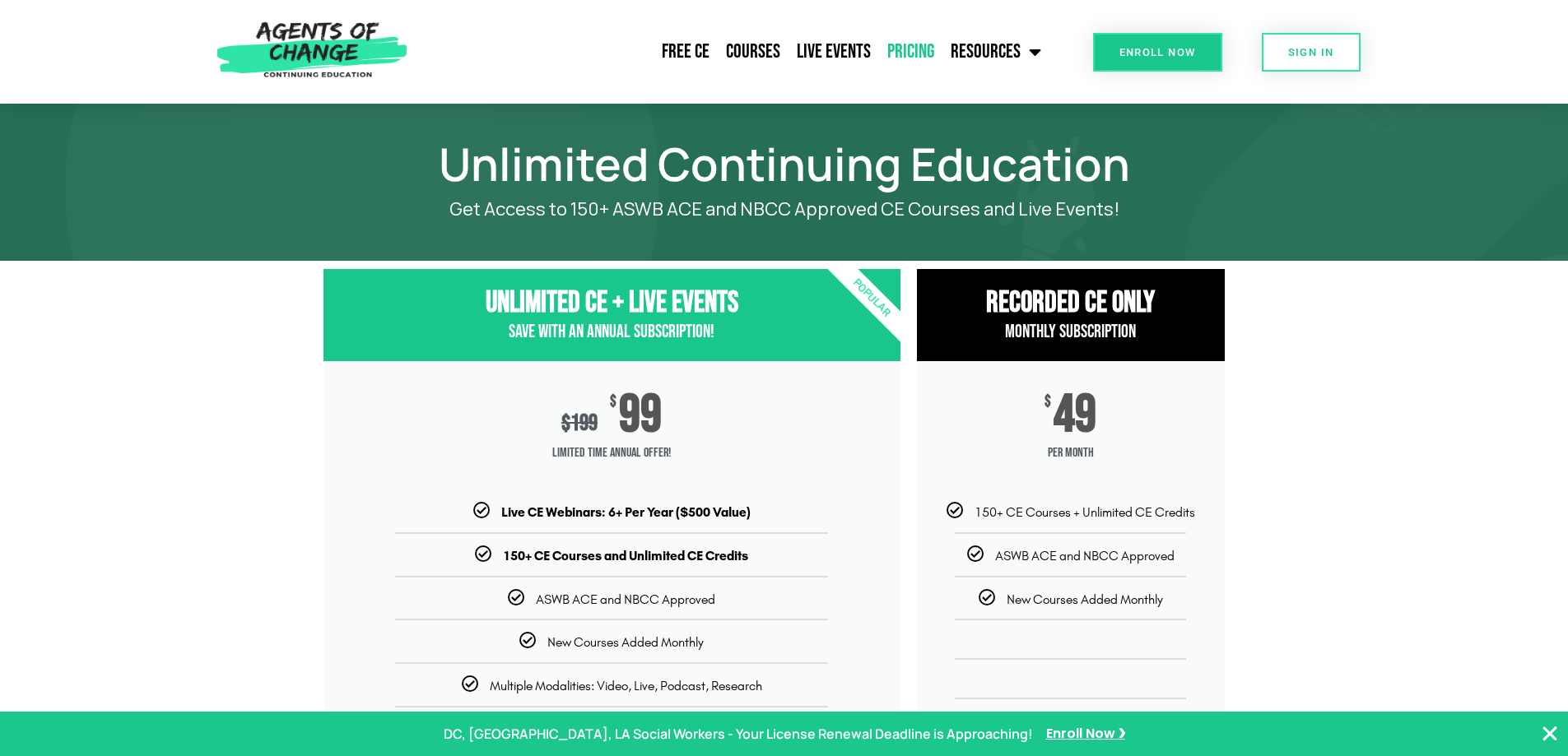 scroll, scrollTop: 0, scrollLeft: 0, axis: both 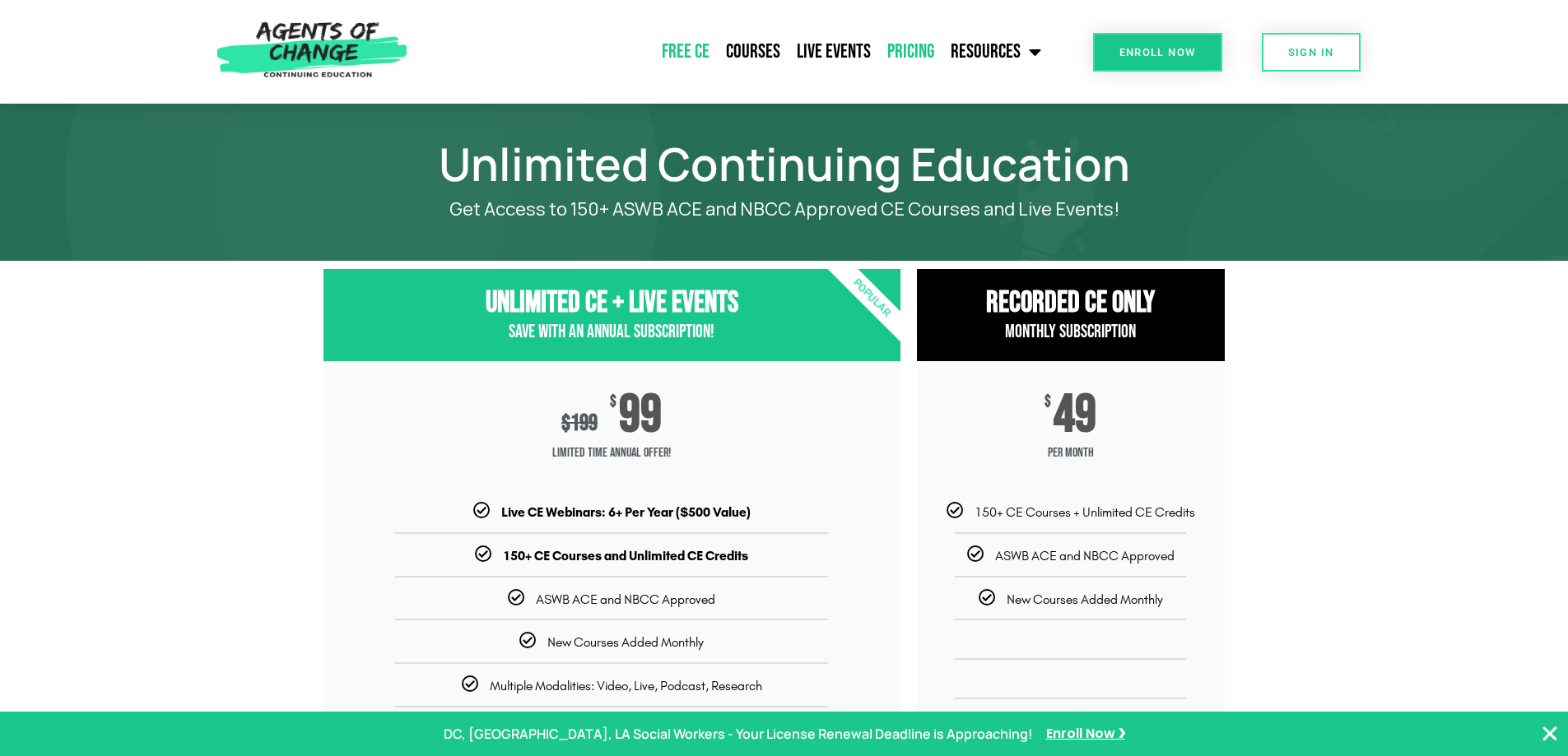 click on "Free CE" 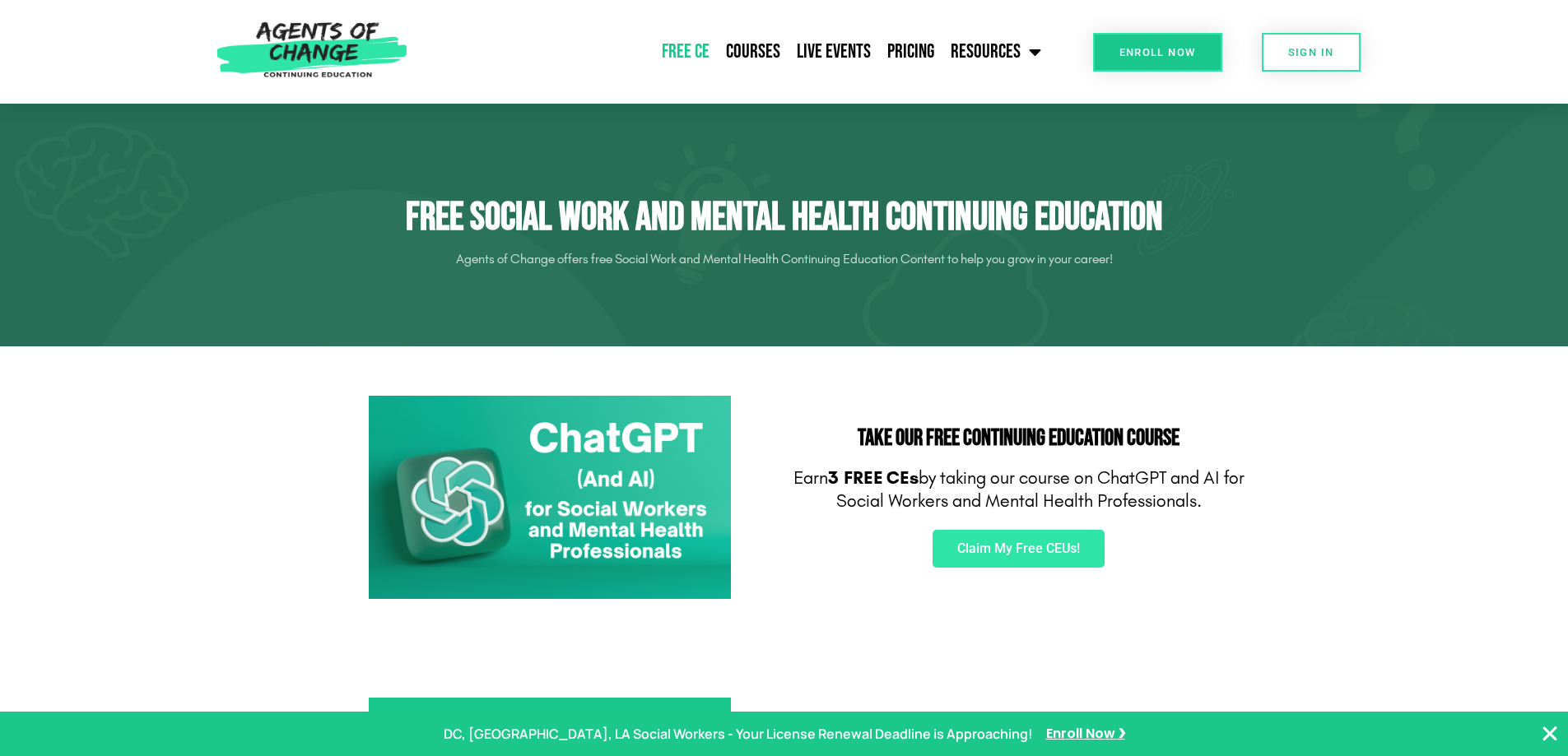 scroll, scrollTop: 0, scrollLeft: 0, axis: both 